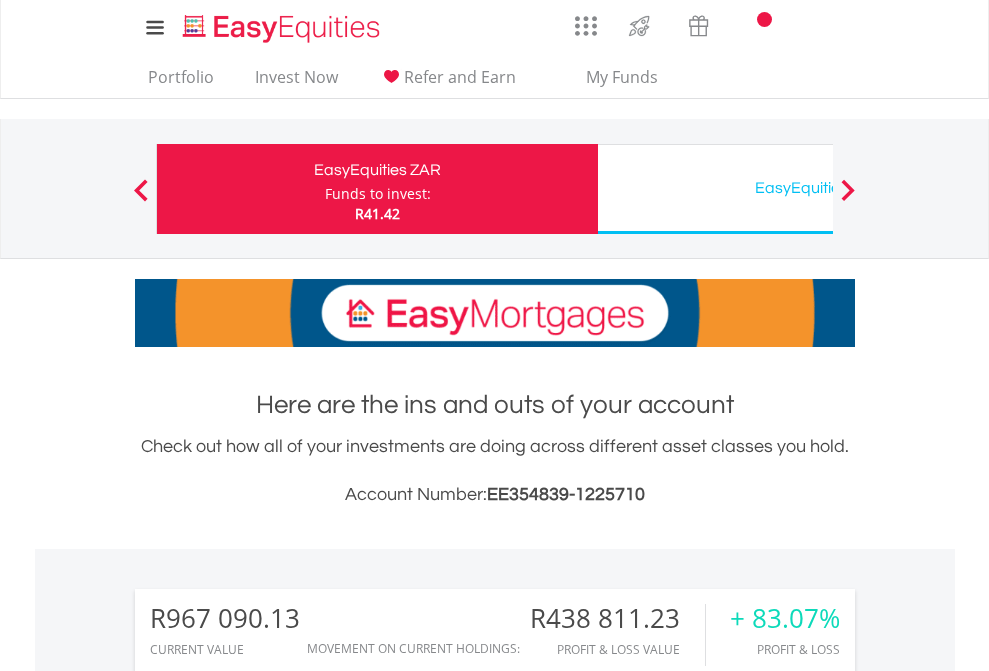 scroll, scrollTop: 0, scrollLeft: 0, axis: both 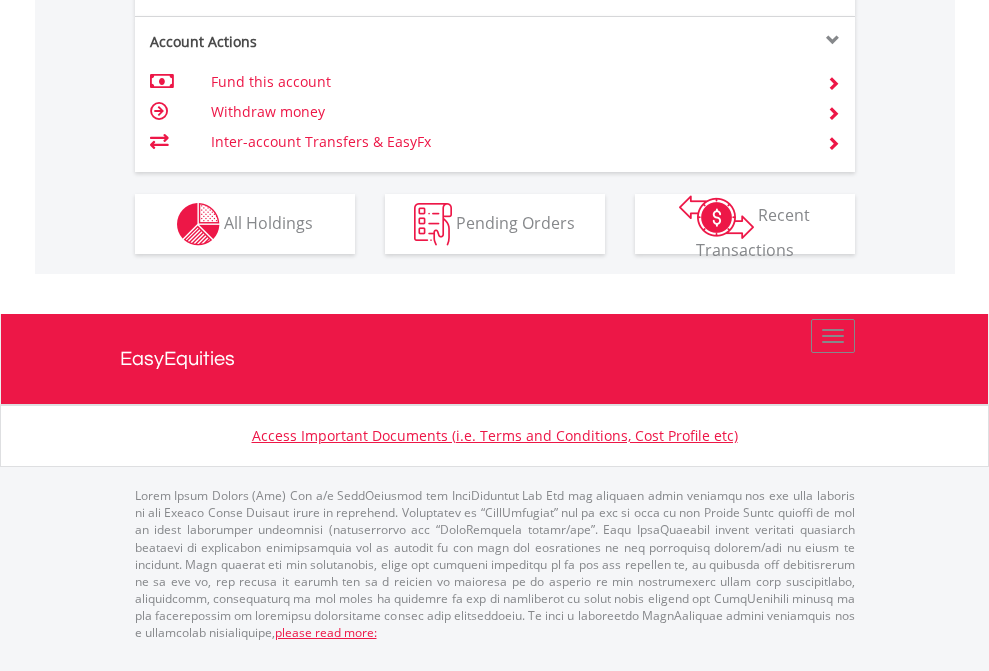 click on "Investment types" at bounding box center [706, -337] 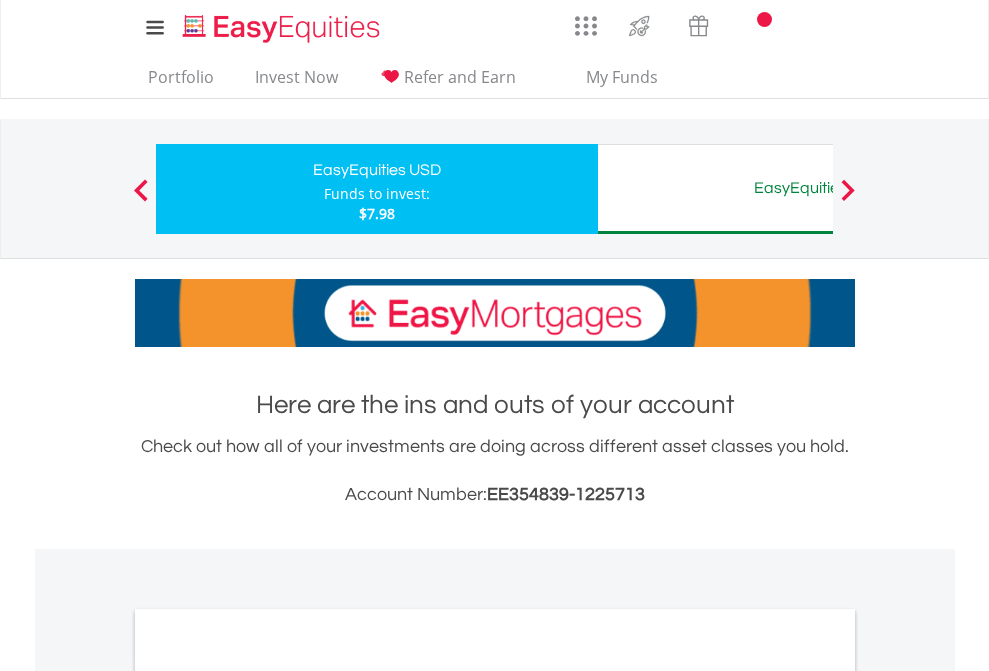 scroll, scrollTop: 0, scrollLeft: 0, axis: both 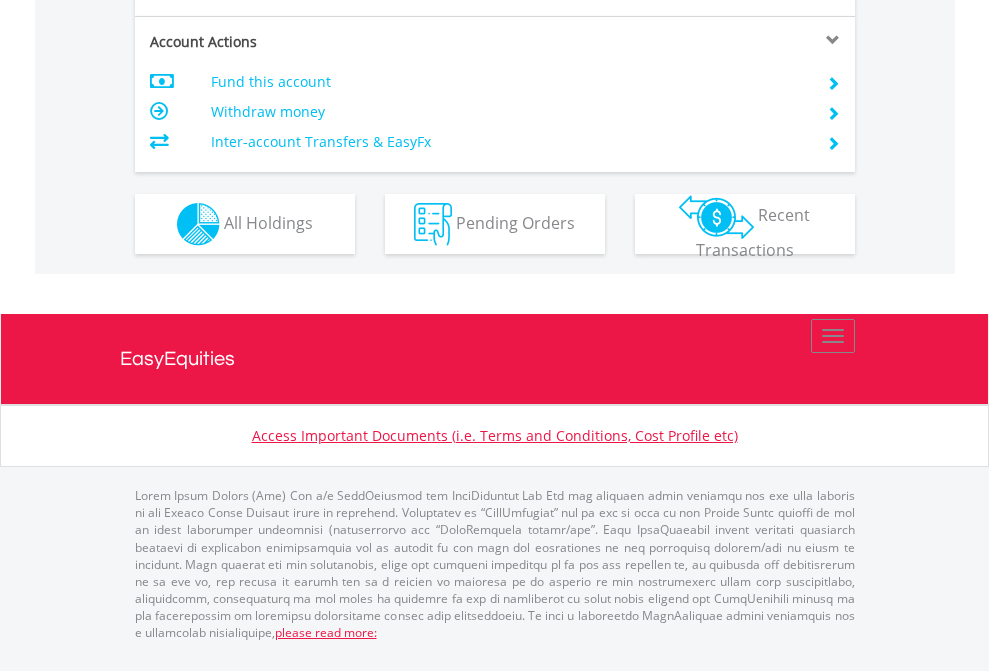 click on "Investment types" at bounding box center (706, -337) 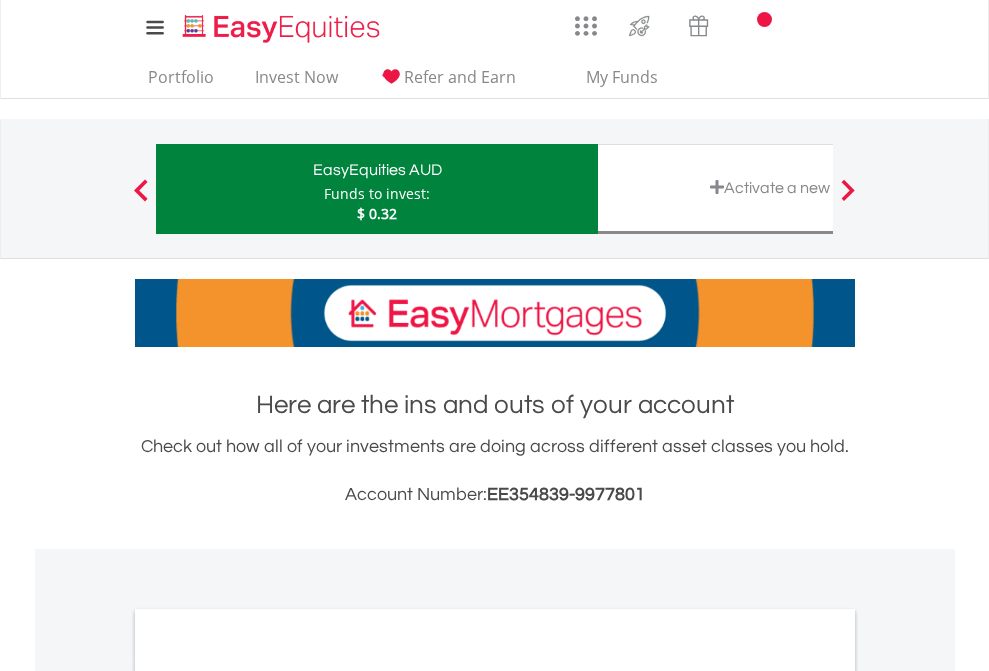 scroll, scrollTop: 0, scrollLeft: 0, axis: both 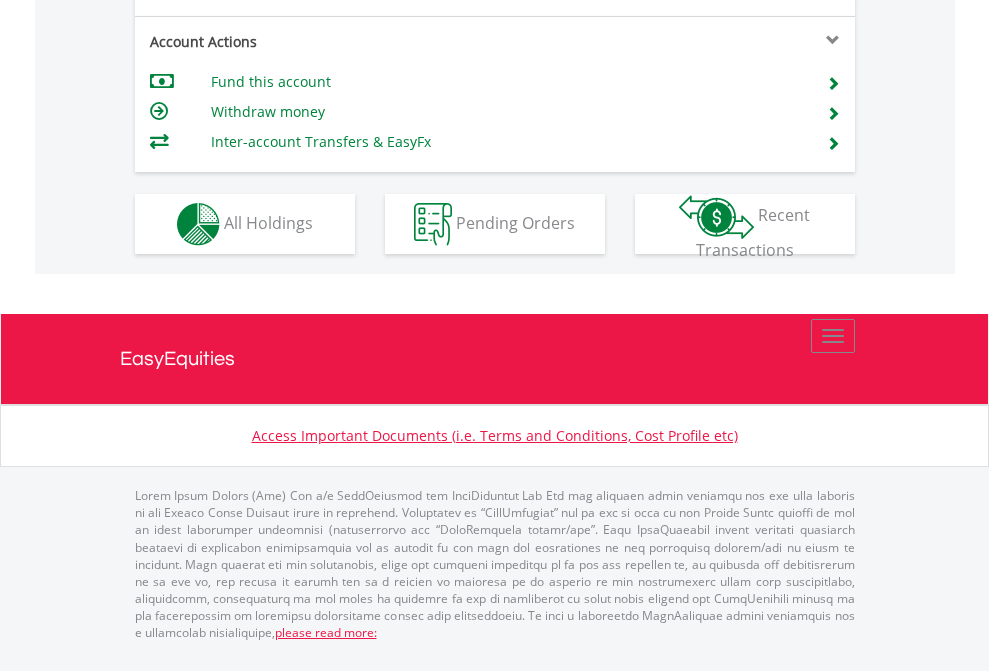 click on "Investment types" at bounding box center (706, -337) 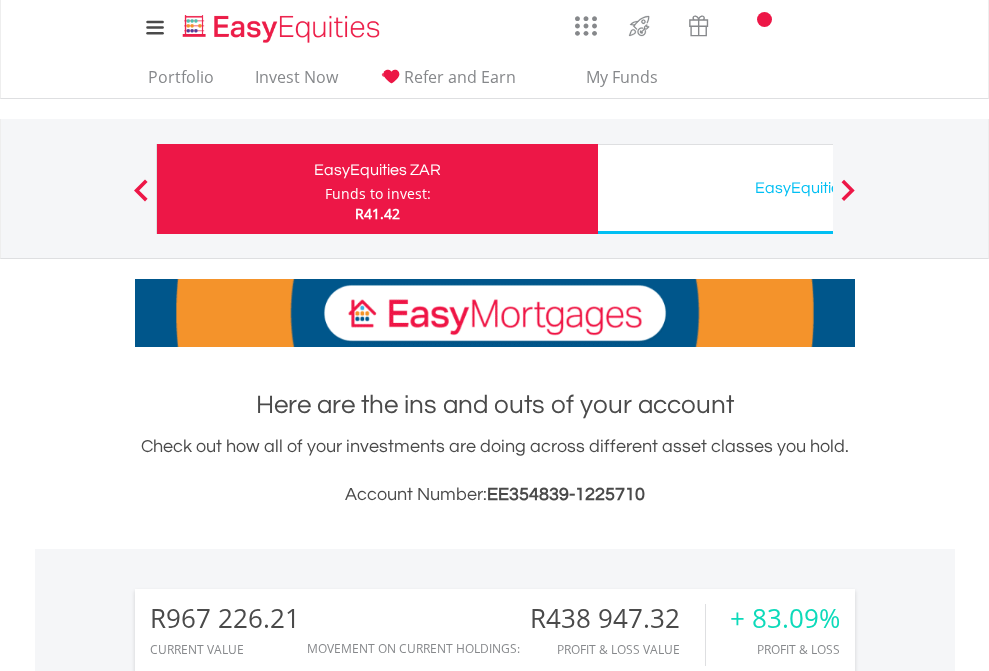 scroll, scrollTop: 0, scrollLeft: 0, axis: both 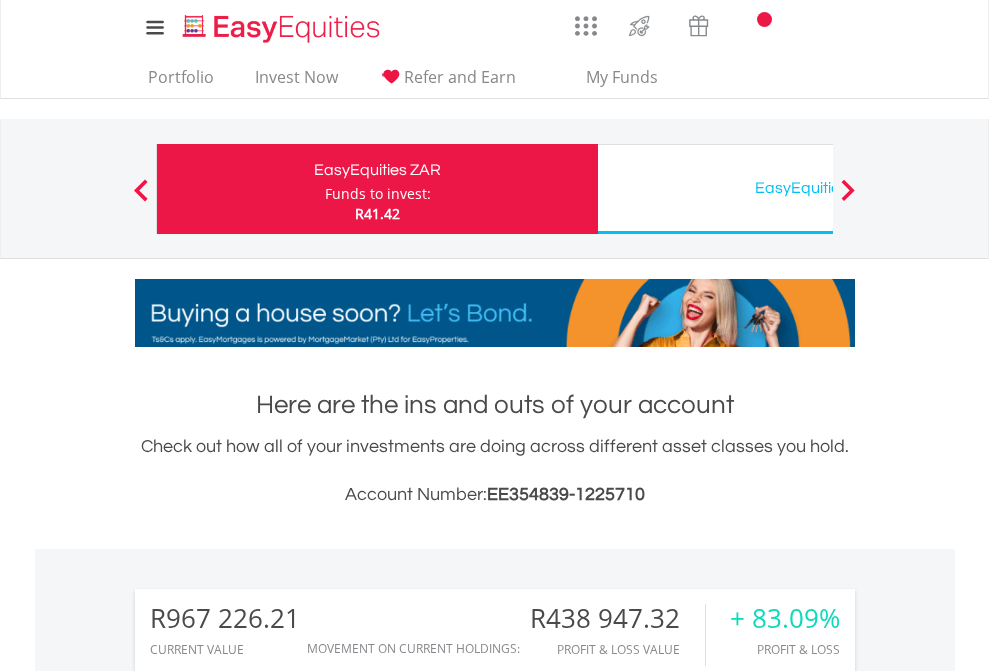 click on "All Holdings" at bounding box center (268, 1626) 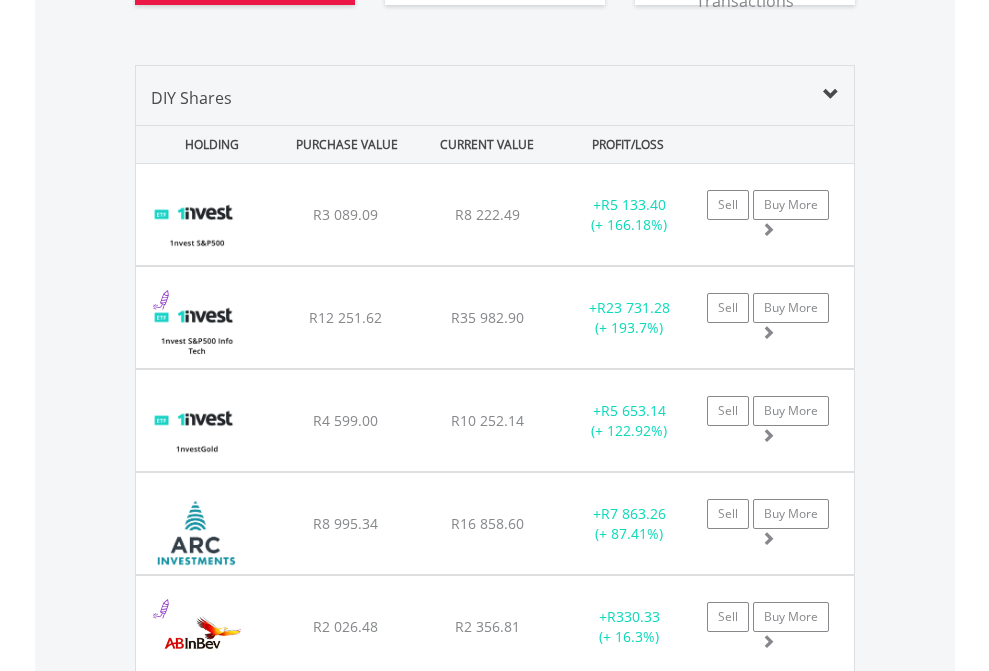 scroll, scrollTop: 2384, scrollLeft: 0, axis: vertical 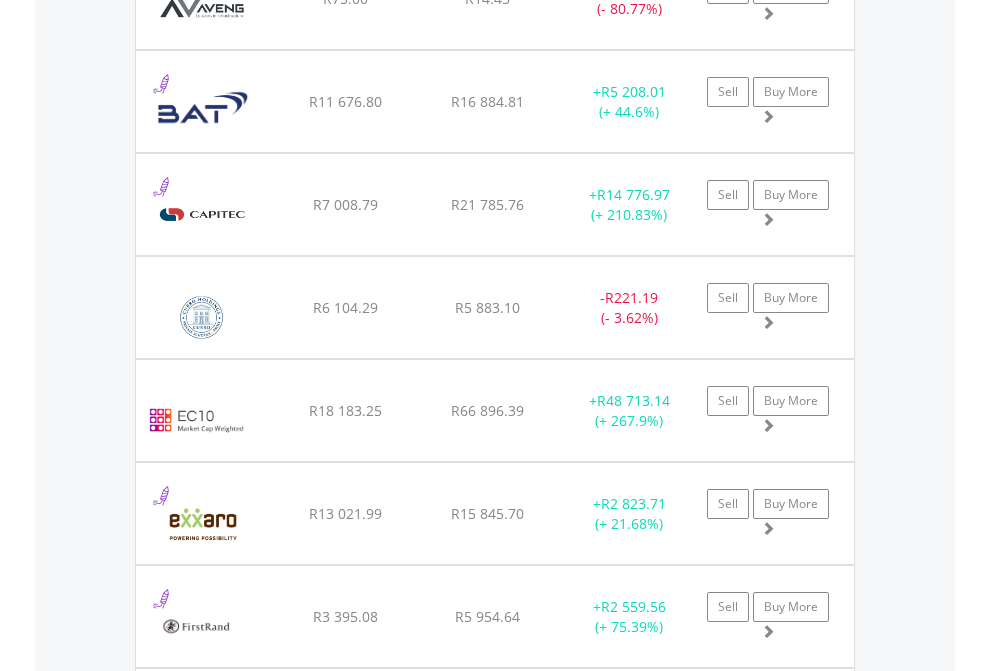 click on "EasyEquities USD" at bounding box center (818, -2196) 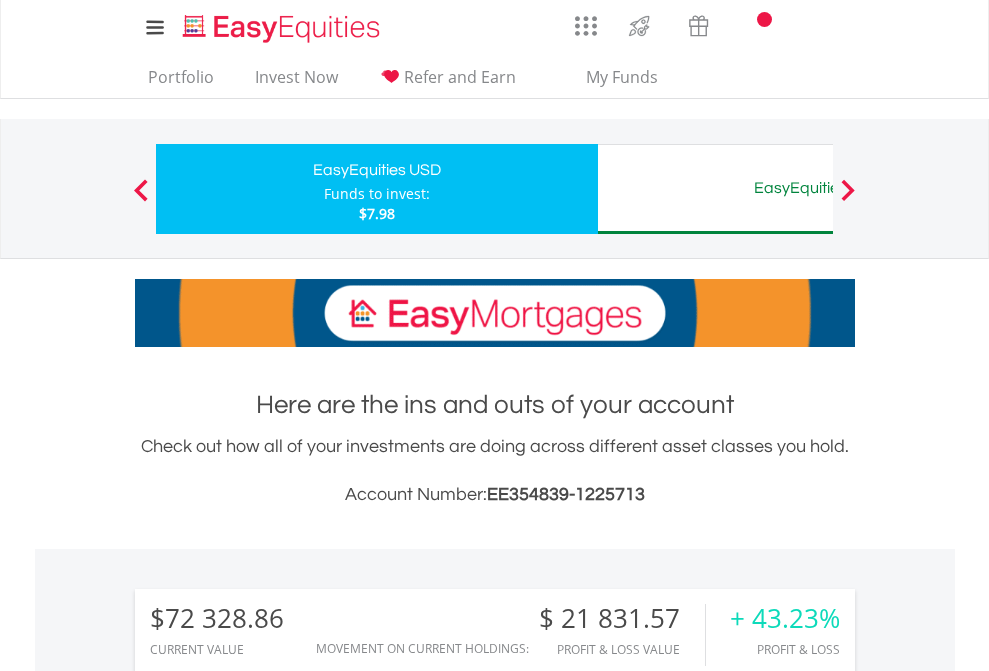 scroll, scrollTop: 1533, scrollLeft: 0, axis: vertical 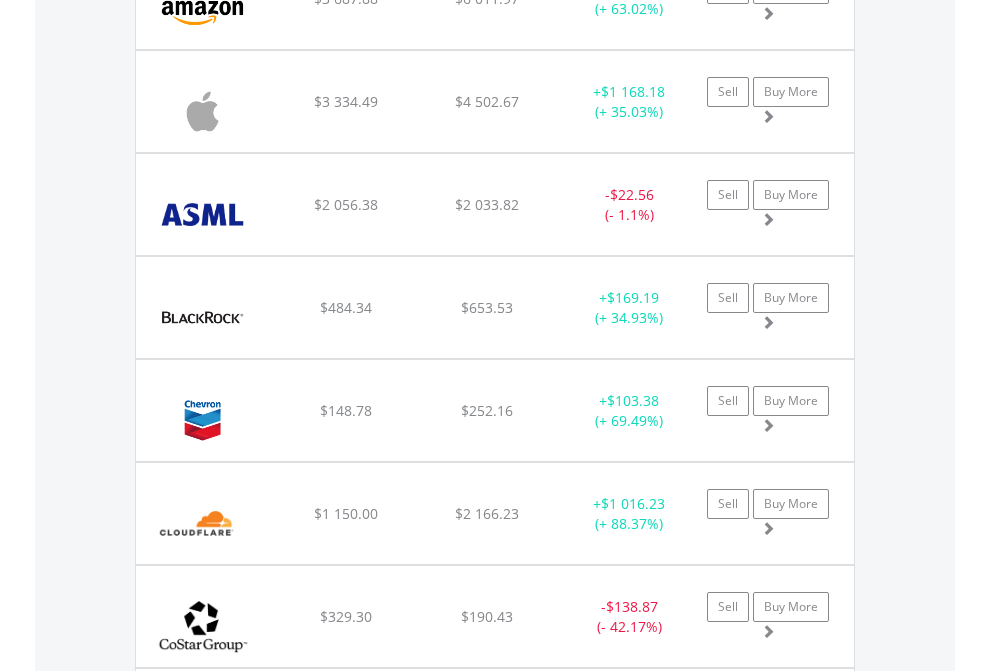 click on "EasyEquities AUD" at bounding box center (818, -2076) 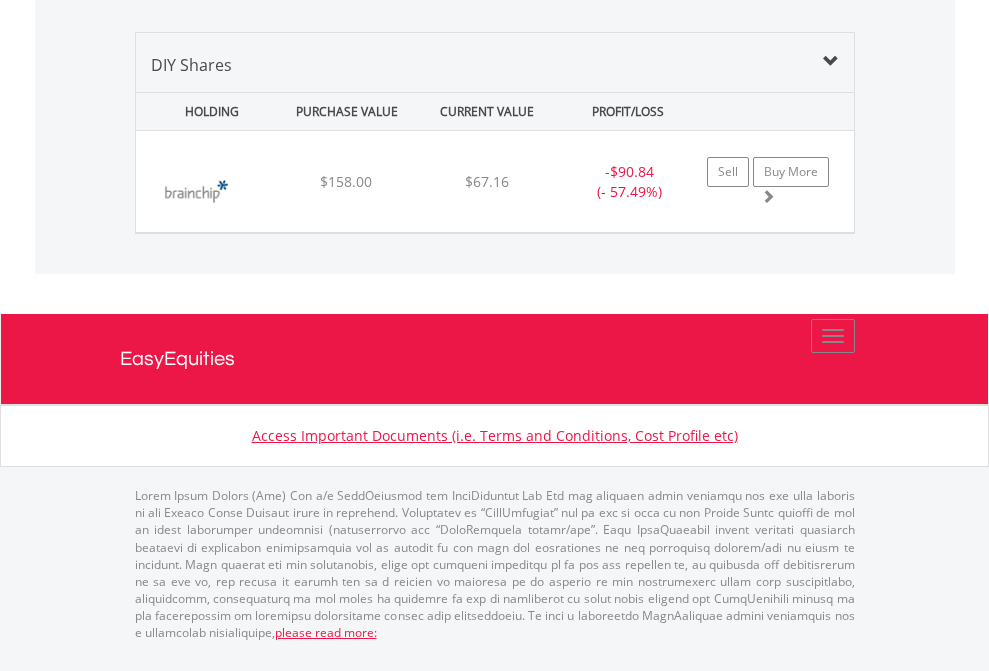 scroll, scrollTop: 2225, scrollLeft: 0, axis: vertical 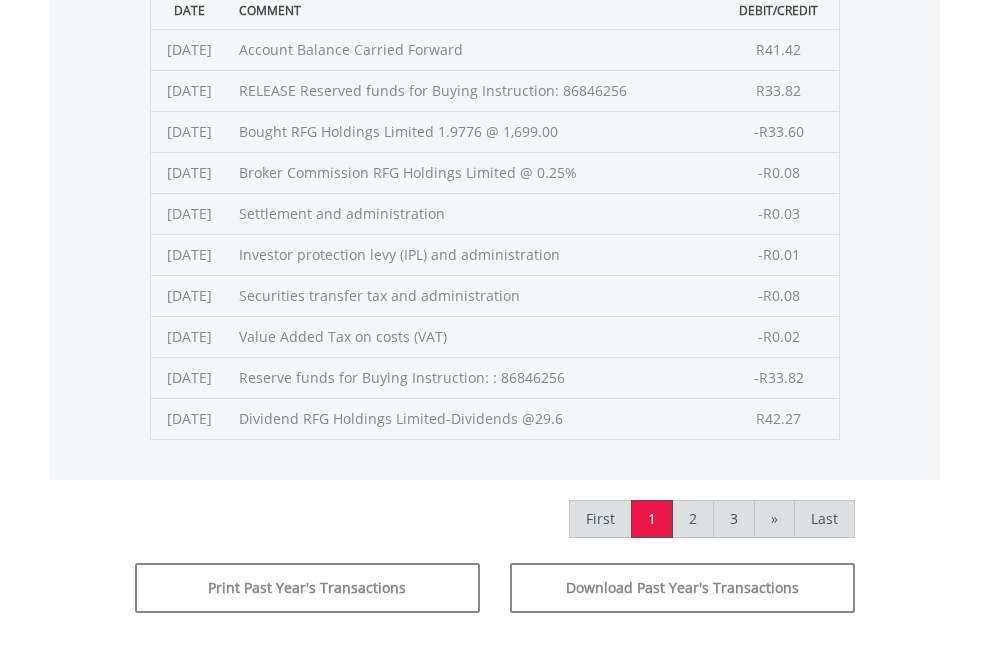 click on "Submit" at bounding box center [714, -225] 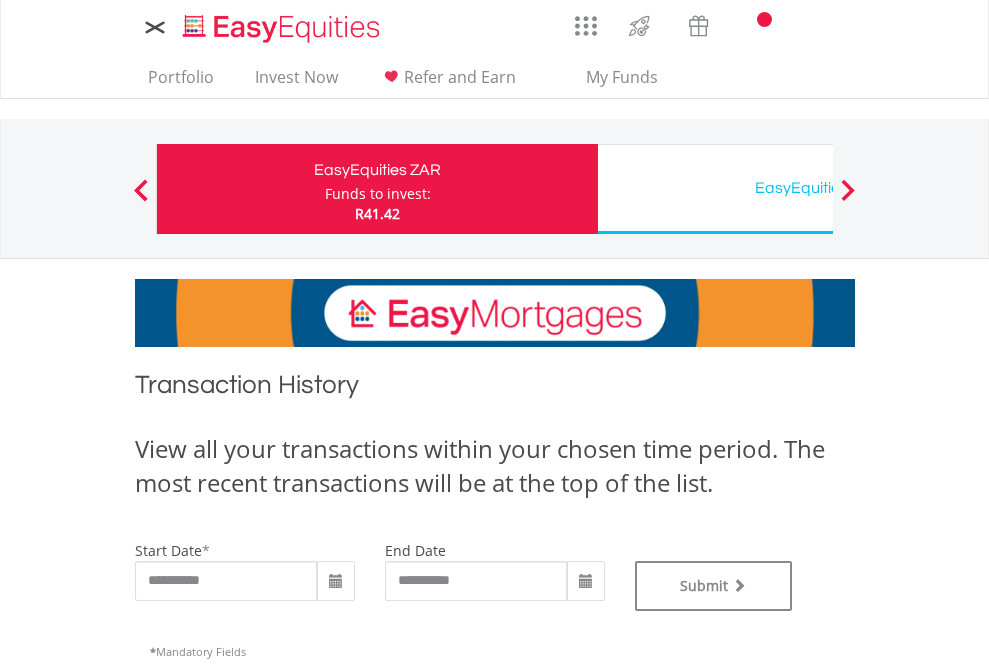 scroll, scrollTop: 0, scrollLeft: 0, axis: both 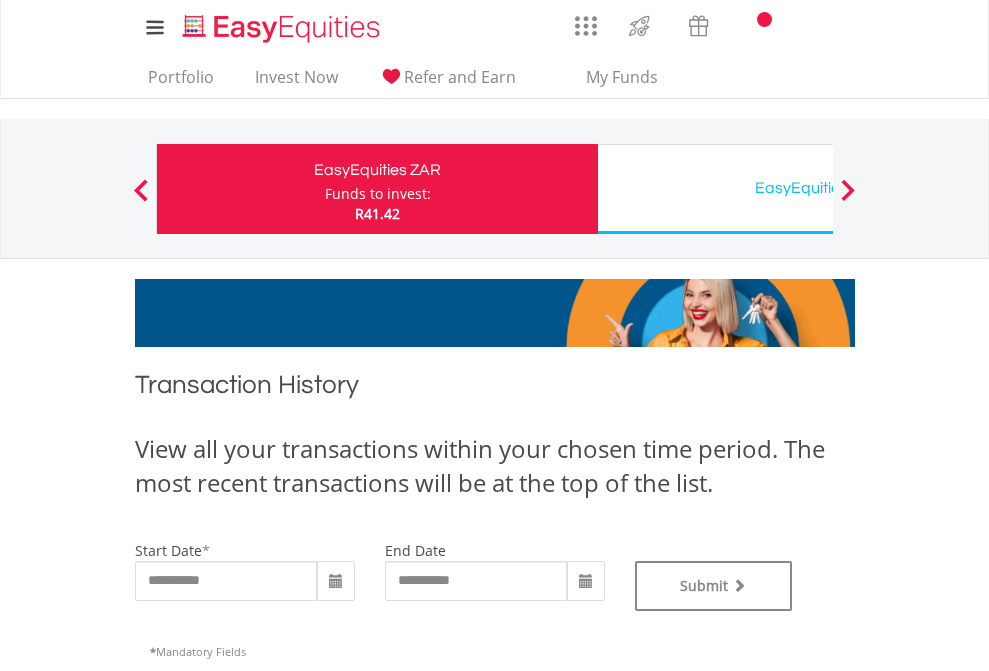 click on "EasyEquities USD" at bounding box center (818, 188) 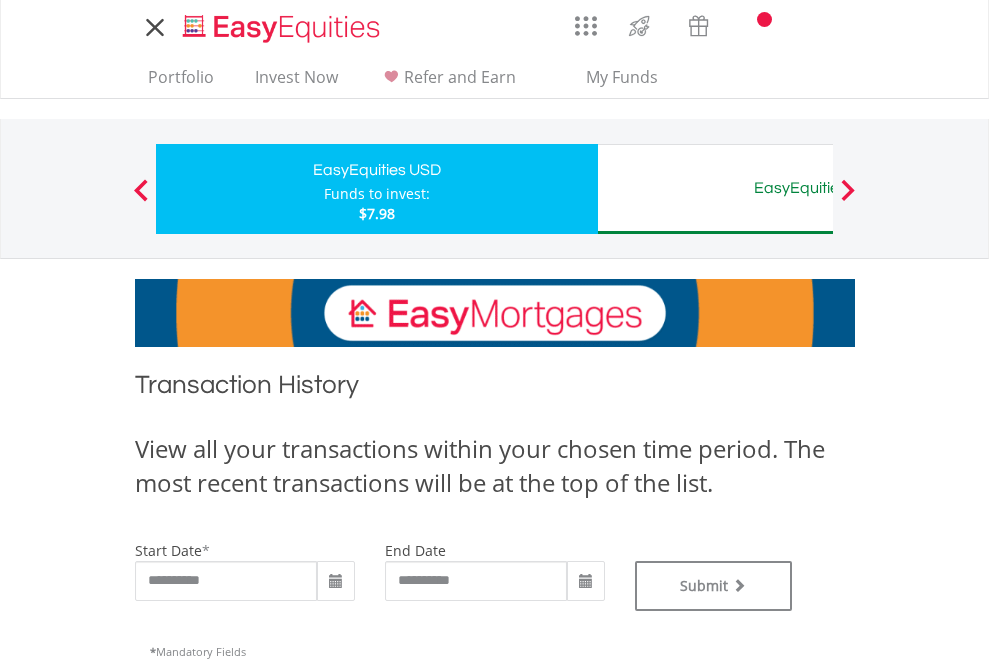 scroll, scrollTop: 0, scrollLeft: 0, axis: both 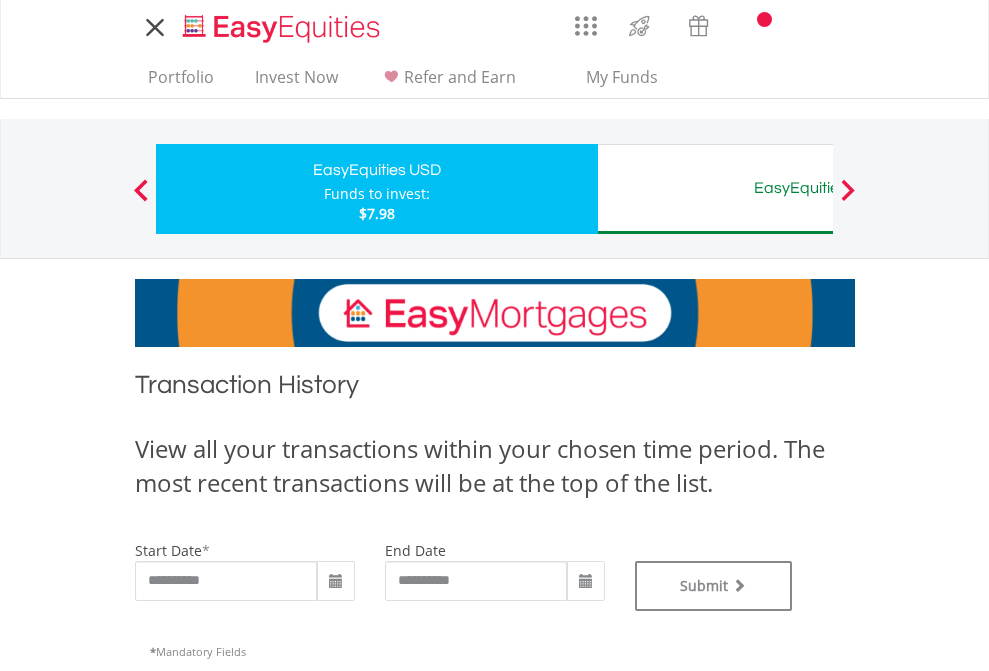 type on "**********" 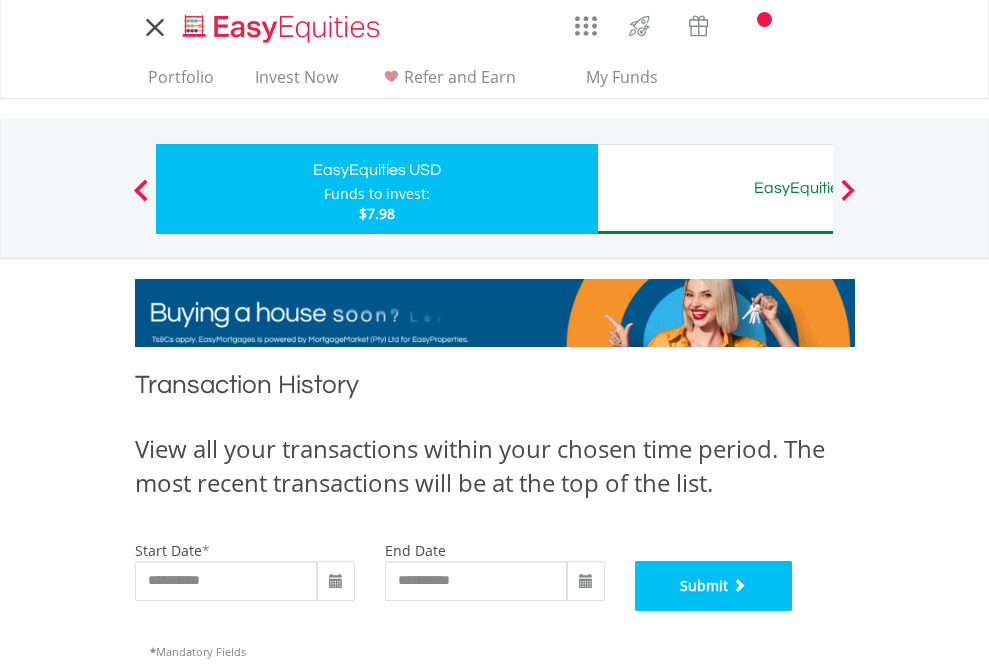 click on "Submit" at bounding box center [714, 586] 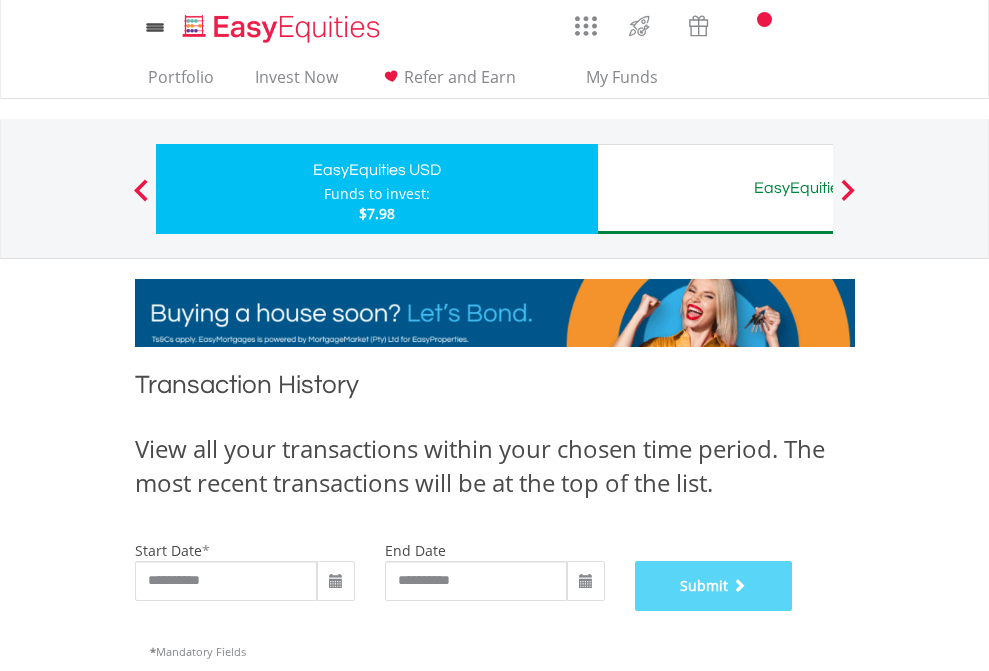 scroll, scrollTop: 811, scrollLeft: 0, axis: vertical 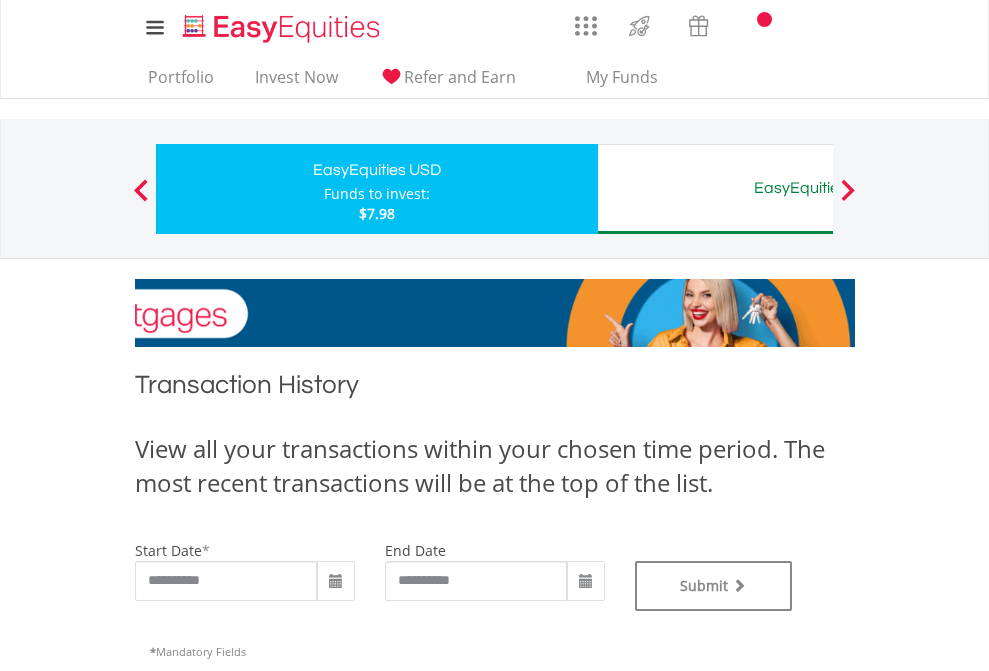 click on "EasyEquities AUD" at bounding box center [818, 188] 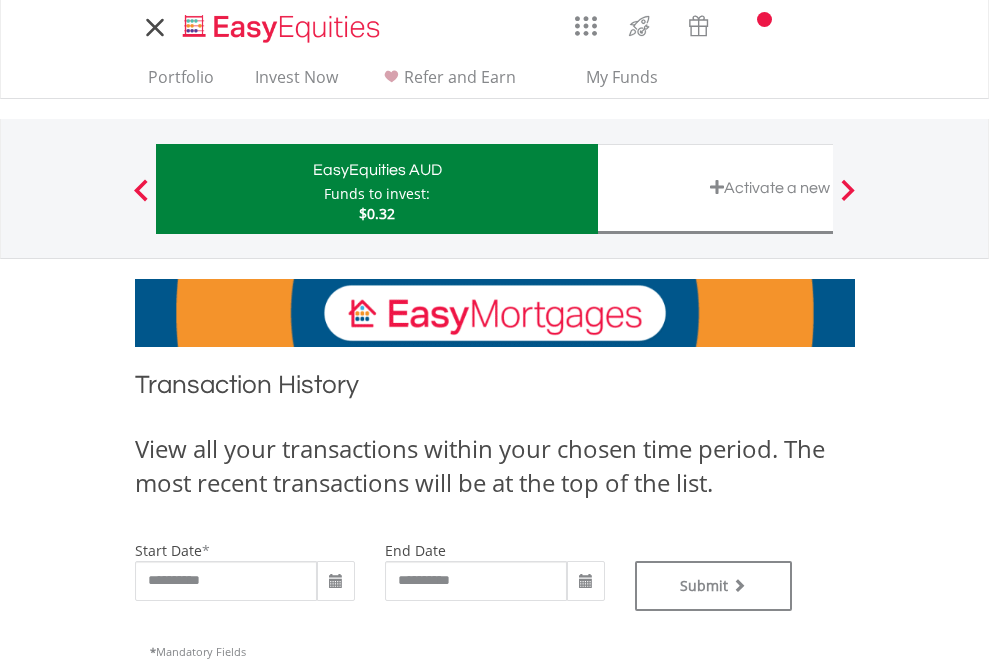 scroll, scrollTop: 0, scrollLeft: 0, axis: both 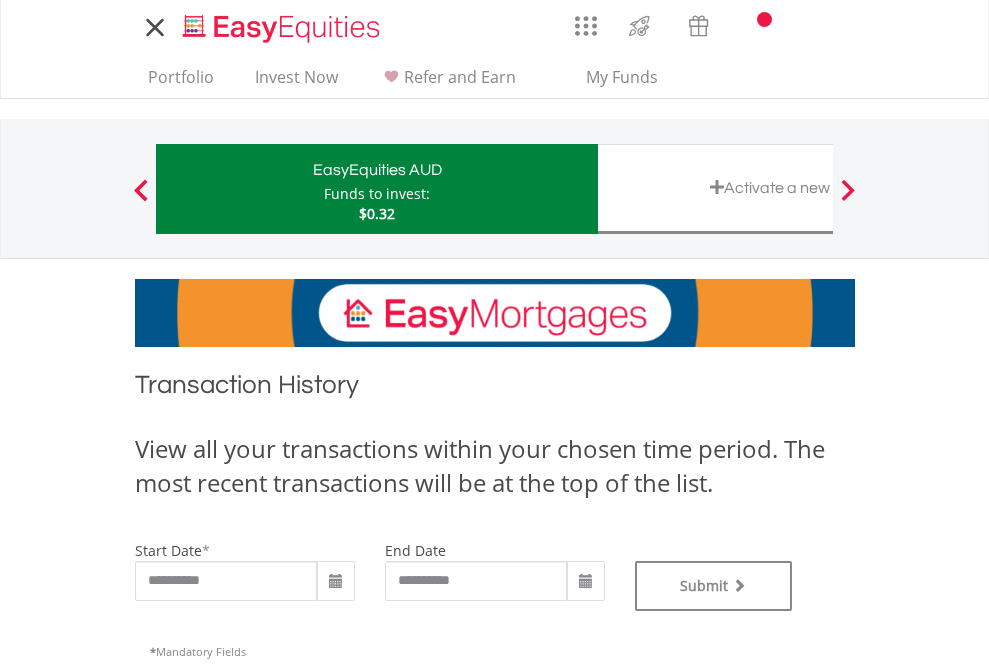 type on "**********" 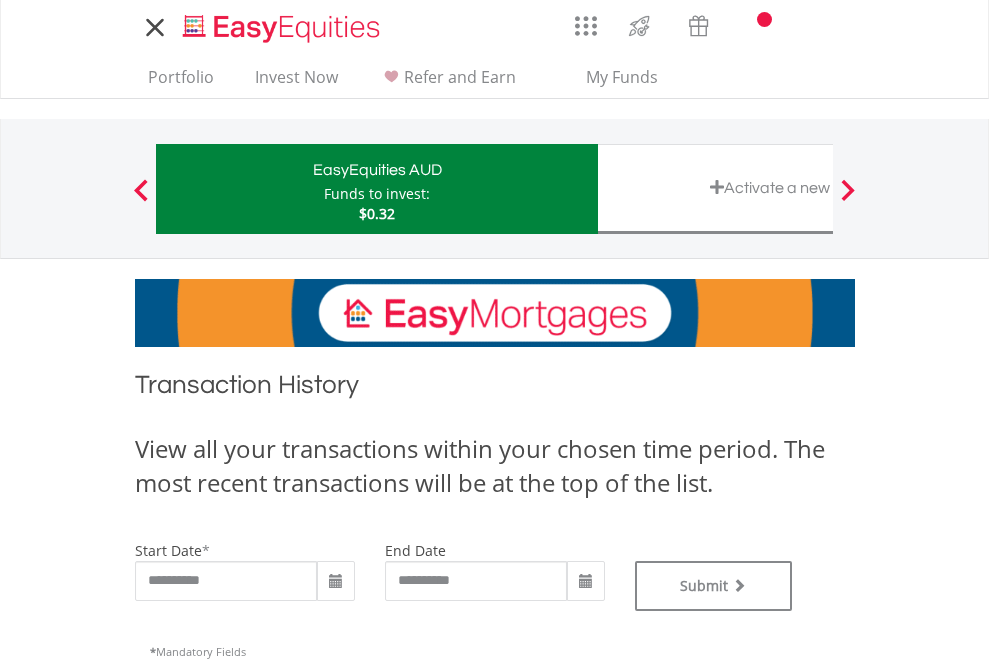 type on "**********" 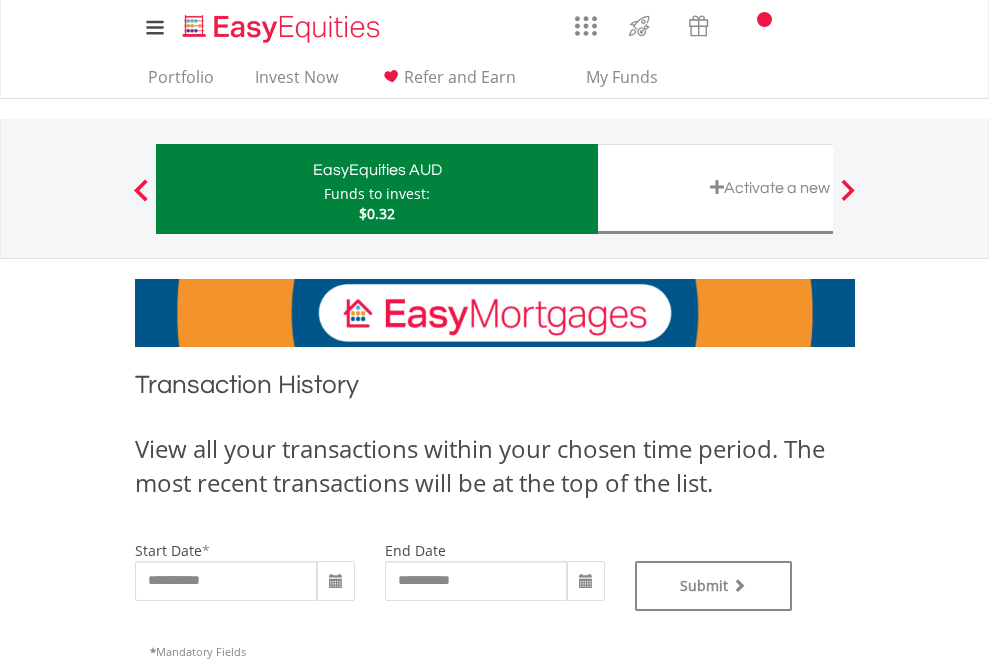 scroll, scrollTop: 811, scrollLeft: 0, axis: vertical 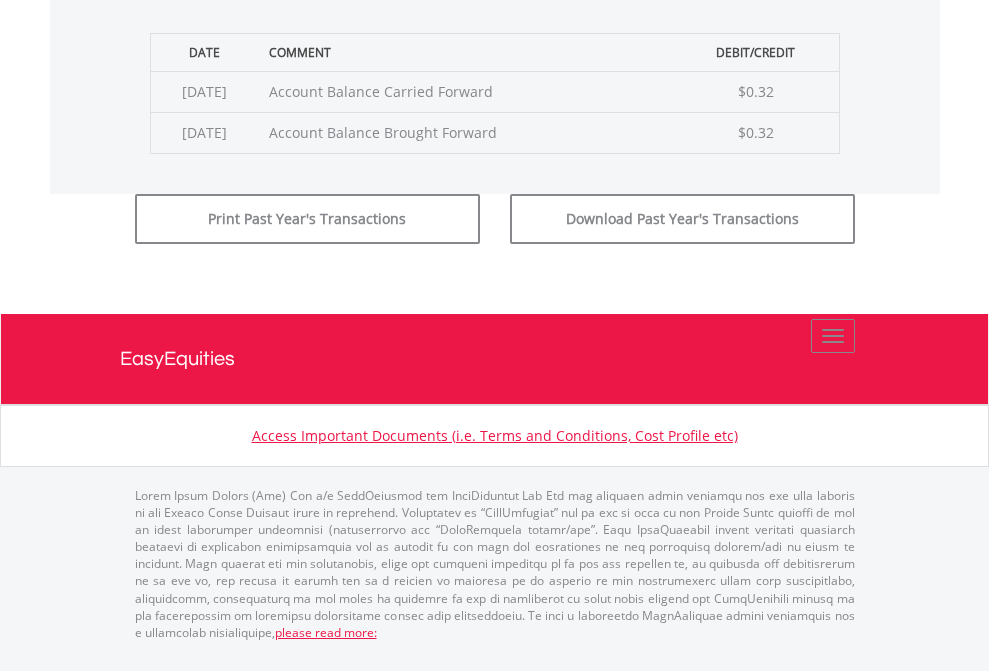 click on "Submit" at bounding box center [714, -183] 